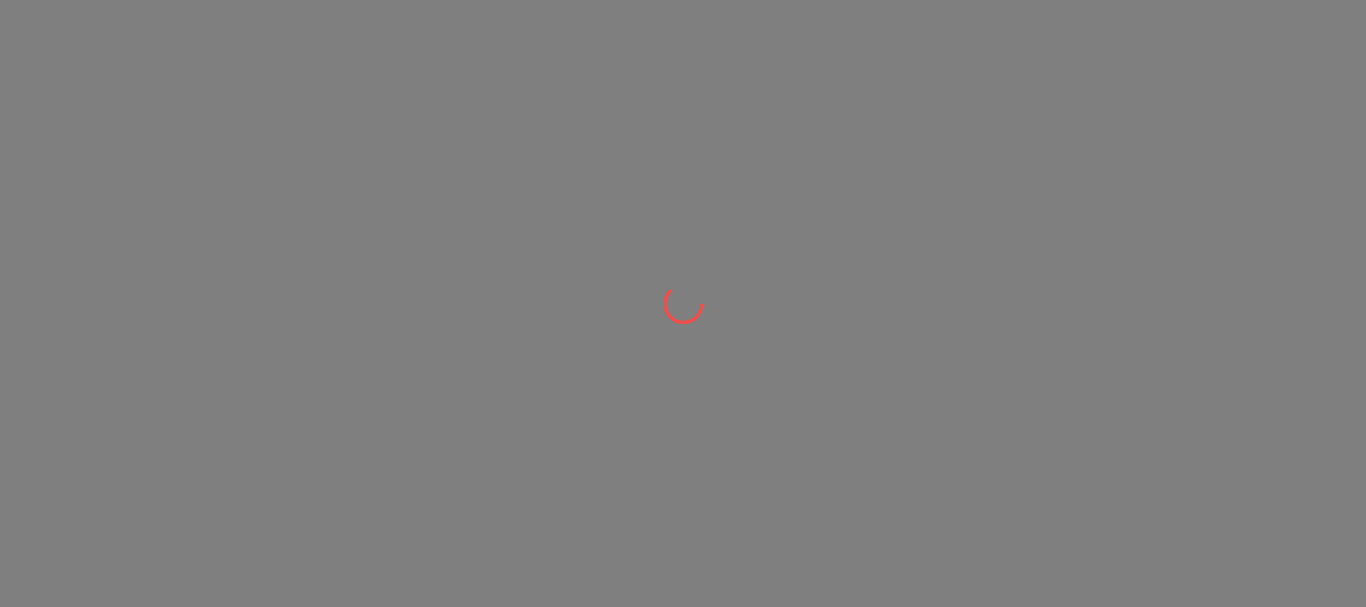 scroll, scrollTop: 0, scrollLeft: 0, axis: both 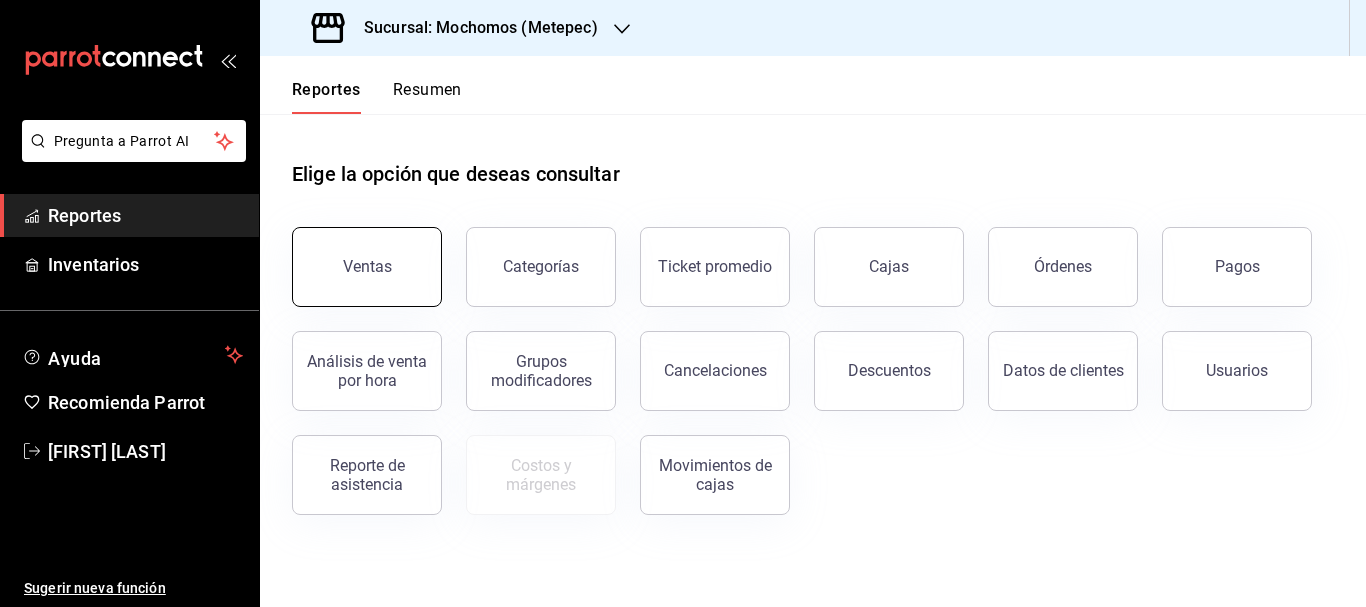 click on "Ventas" at bounding box center (367, 267) 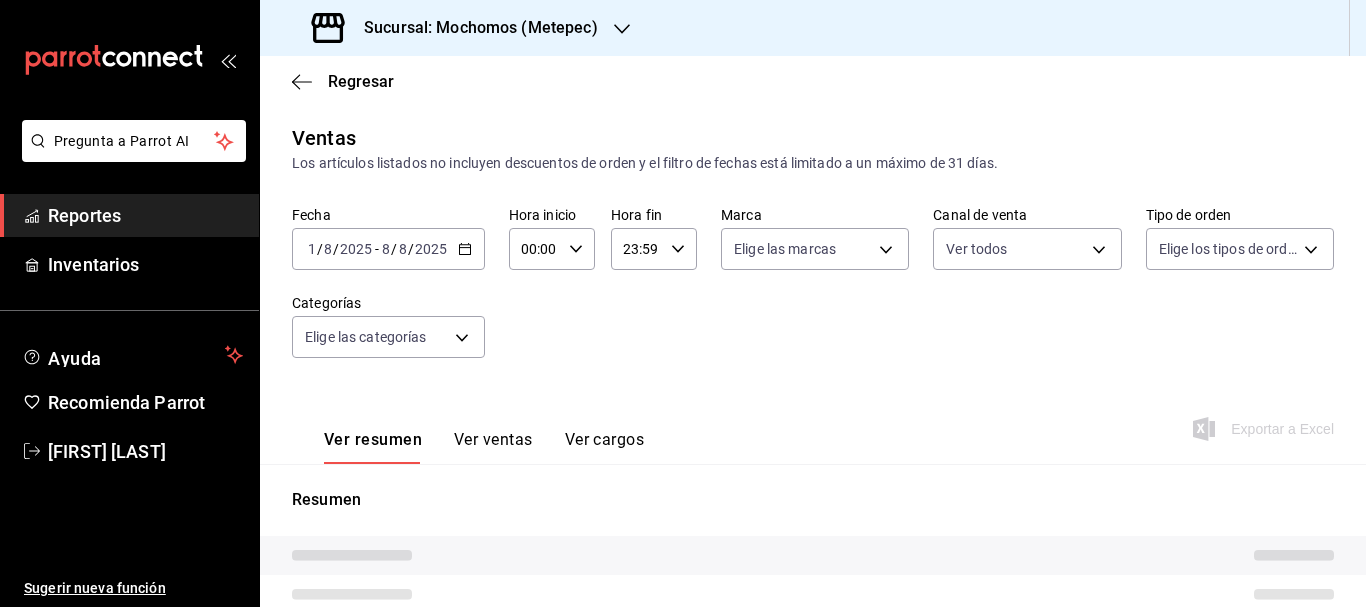 type on "PARROT,UBER_EATS,RAPPI,DIDI_FOOD,ONLINE" 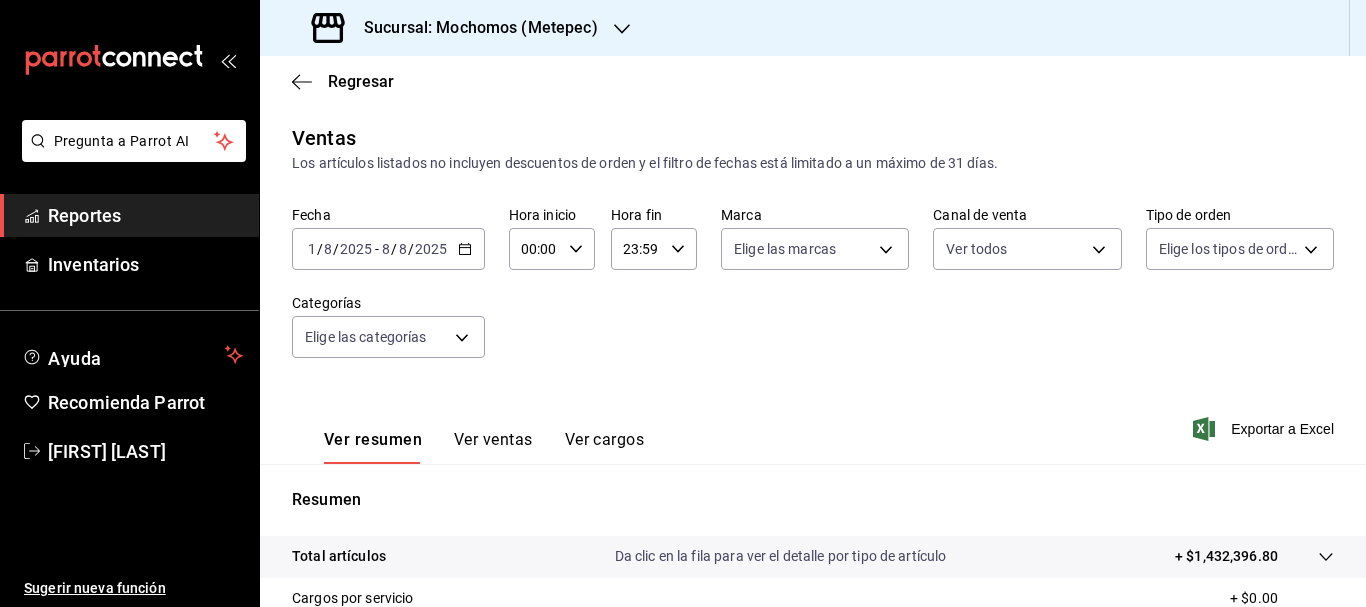 click on "1" at bounding box center [312, 249] 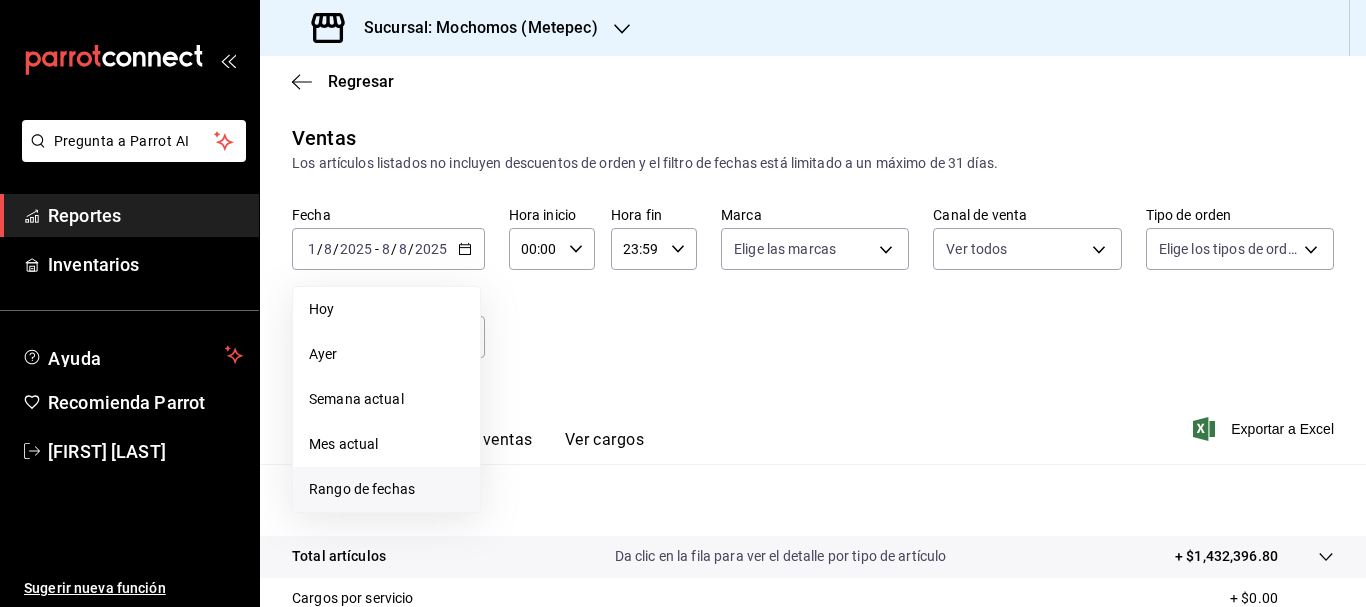 click on "Rango de fechas" at bounding box center [386, 489] 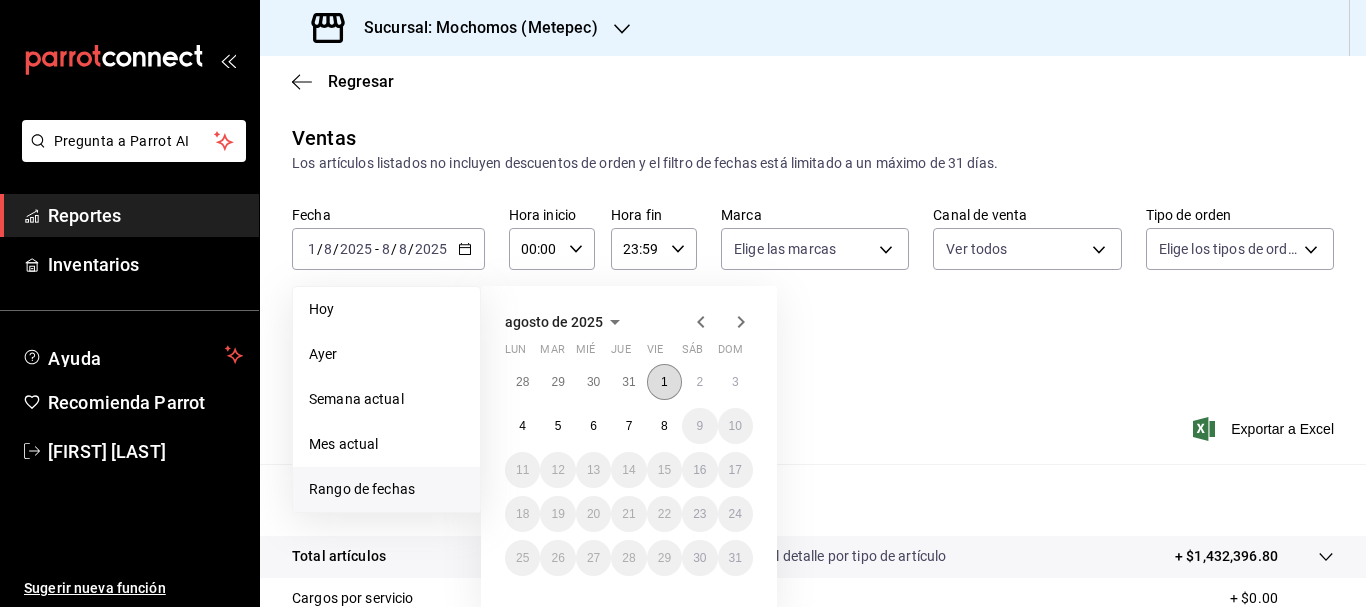 click on "1" at bounding box center (664, 382) 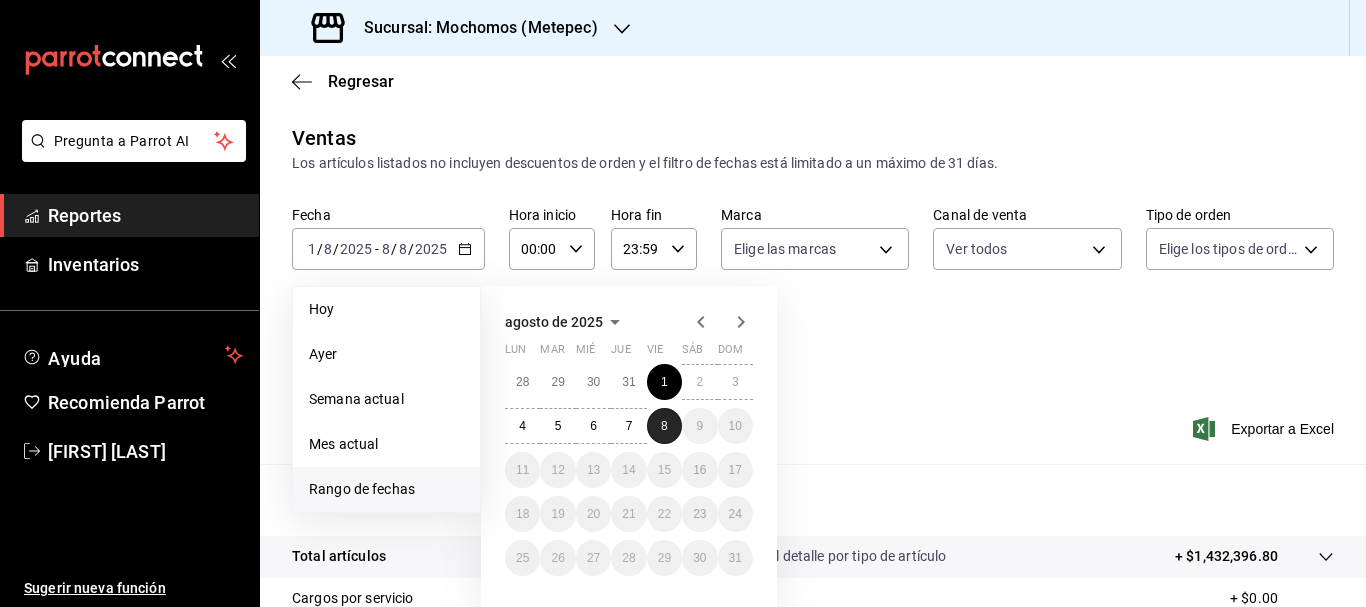 click on "8" at bounding box center (664, 426) 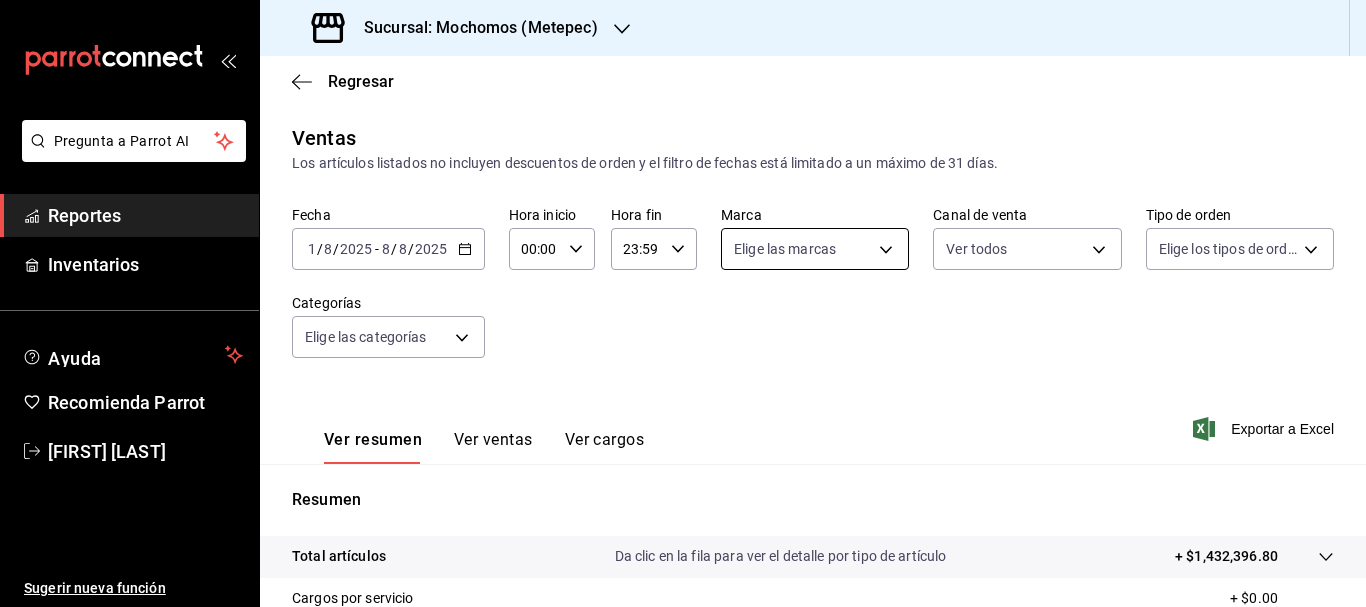 click on "Pregunta a Parrot AI Reportes   Inventarios   Ayuda Recomienda Parrot   [FIRST] [LAST]   Sugerir nueva función   Sucursal: [CITY] ([STATE]) Regresar Ventas Los artículos listados no incluyen descuentos de orden y el filtro de fechas está limitado a un máximo de 31 días. Fecha 2025-08-01 1 / 8 / 2025 - 2025-08-08 8 / 8 / 2025 Hora inicio 00:00 Hora inicio Hora fin 23:59 Hora fin Marca Elige las marcas Canal de venta Ver todos PARROT,UBER_EATS,RAPPI,DIDI_FOOD,ONLINE Tipo de orden Elige los tipos de orden Categorías Elige las categorías Ver resumen Ver ventas Ver cargos Exportar a Excel Resumen Total artículos Da clic en la fila para ver el detalle por tipo de artículo + $1,432,396.80 Cargos por servicio + $0.00 Venta bruta = $1,432,396.80 Descuentos totales - $21,528.00 Certificados de regalo - $4,000.00 Venta total = $1,406,868.80 Impuestos - $194,050.87 Venta neta = $1,212,817.93 Pregunta a Parrot AI Reportes   Inventarios   Ayuda Recomienda Parrot   [FIRST] [LAST]   Sugerir nueva función" at bounding box center [683, 303] 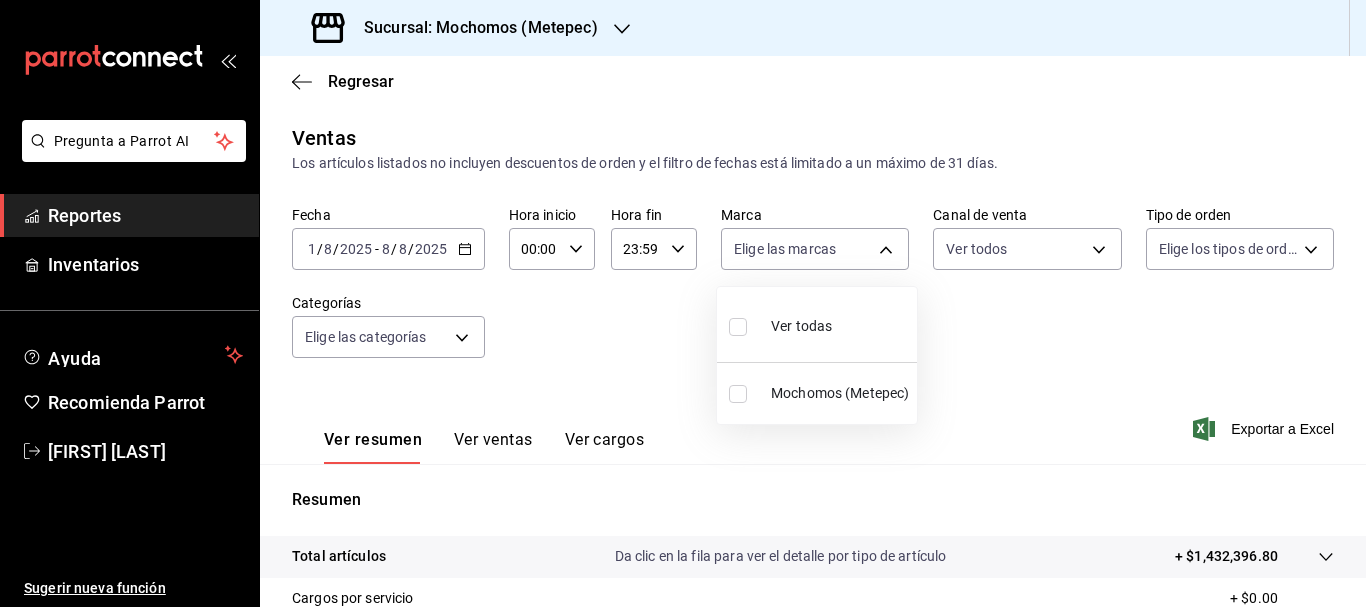 click on "Ver todas" at bounding box center (780, 324) 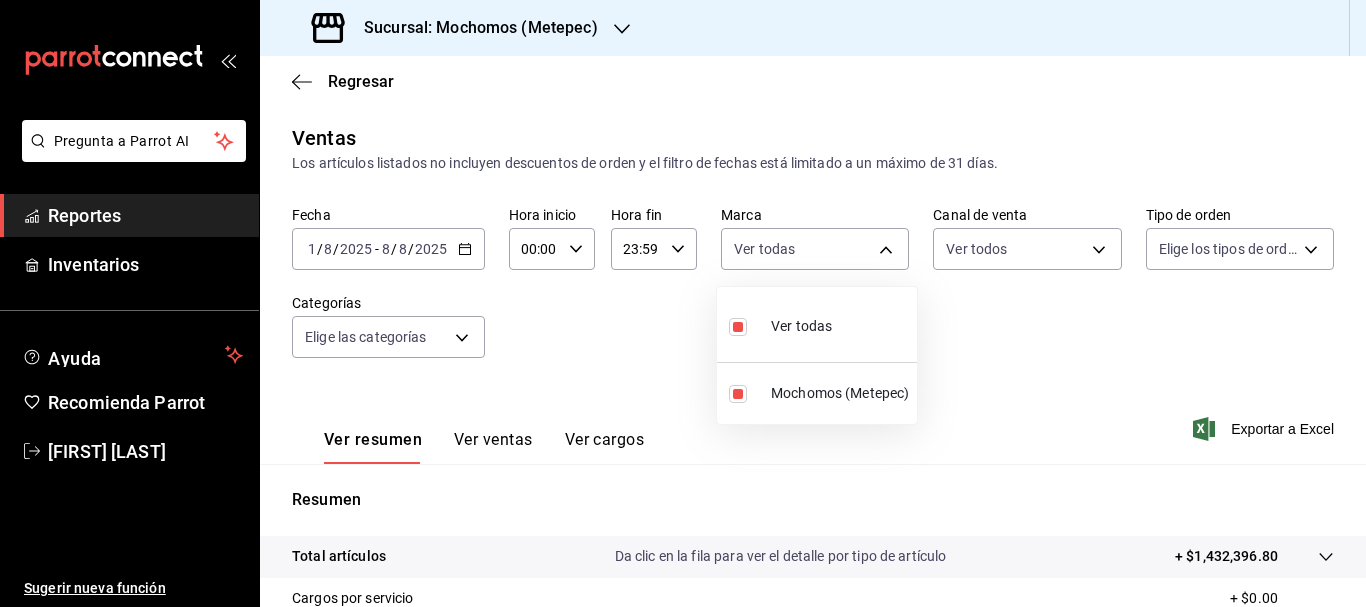 click at bounding box center [683, 303] 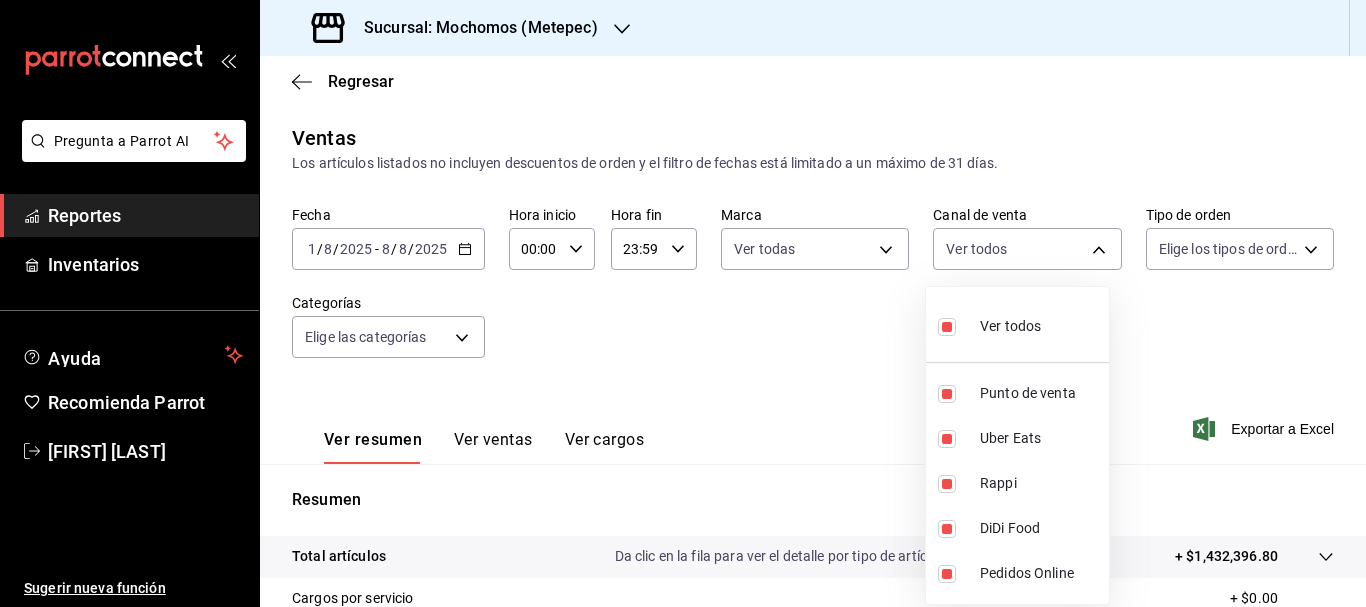 click on "Pregunta a Parrot AI Reportes   Inventarios   Ayuda Recomienda Parrot   [FIRST] [LAST]   Sugerir nueva función   Sucursal: [CITY] ([STATE]) Regresar Ventas Los artículos listados no incluyen descuentos de orden y el filtro de fechas está limitado a un máximo de 31 días. Fecha 2025-08-01 1 / 8 / 2025 - 2025-08-08 8 / 8 / 2025 Hora inicio 00:00 Hora inicio Hora fin 23:59 Hora fin Marca Ver todas 2365f74e-aa6b-4392-bdf2-72765591bddf Canal de venta Ver todos PARROT,UBER_EATS,RAPPI,DIDI_FOOD,ONLINE Tipo de orden Elige los tipos de orden Categorías Elige las categorías Ver resumen Ver ventas Ver cargos Exportar a Excel Resumen Total artículos Da clic en la fila para ver el detalle por tipo de artículo + $1,432,396.80 Cargos por servicio + $0.00 Venta bruta = $1,432,396.80 Descuentos totales - $21,528.00 Certificados de regalo - $4,000.00 Venta total = $1,406,868.80 Impuestos - $194,050.87 Venta neta = $1,212,817.93 Pregunta a Parrot AI Reportes   Inventarios   Ayuda Recomienda Parrot   [FIRST] [LAST]" at bounding box center (683, 303) 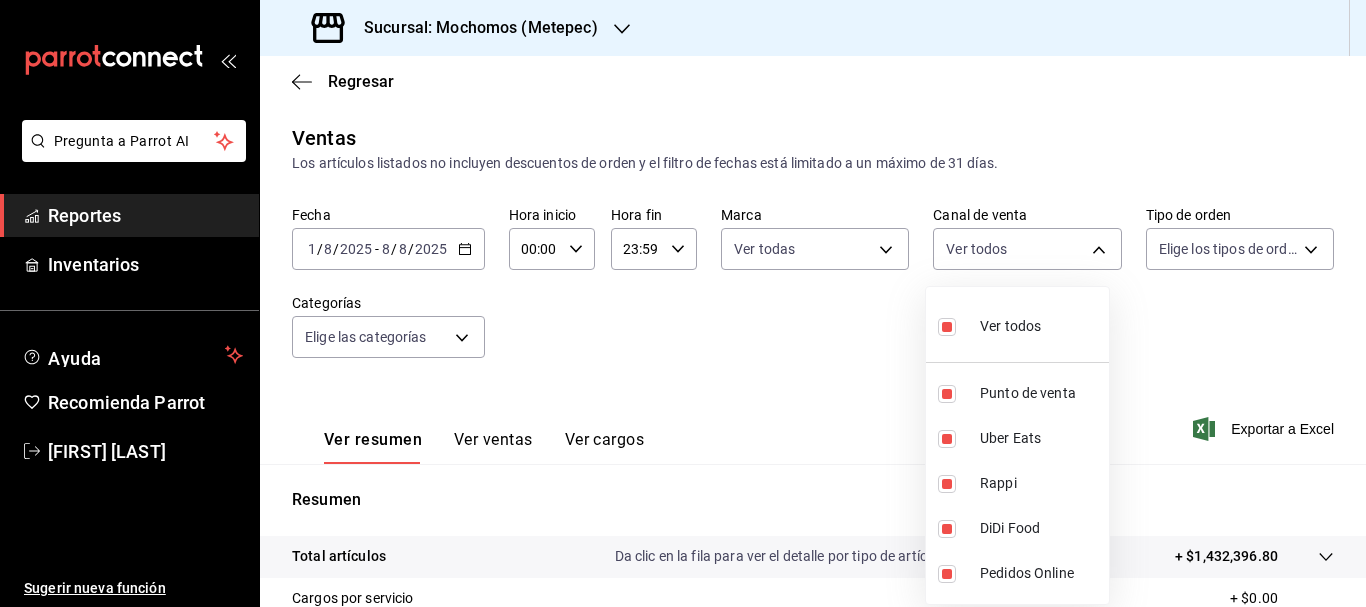 click at bounding box center (683, 303) 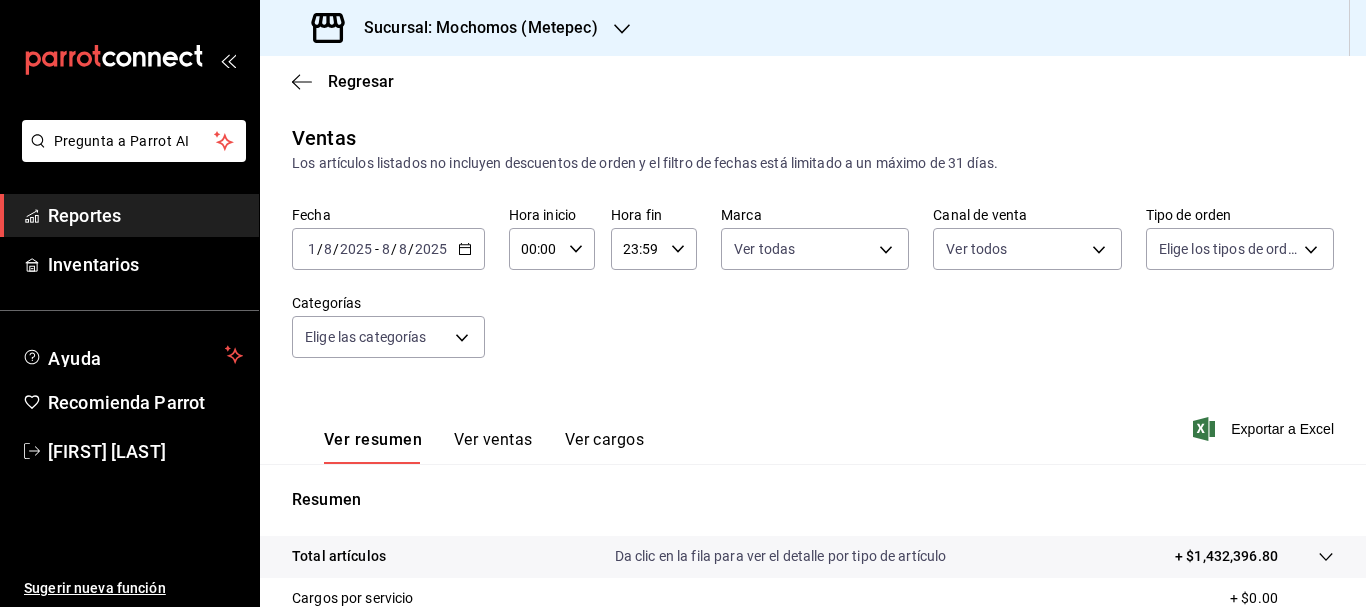 click on "Pregunta a Parrot AI Reportes   Inventarios   Ayuda Recomienda Parrot   [FIRST] [LAST]   Sugerir nueva función   Sucursal: [CITY] ([STATE]) Regresar Ventas Los artículos listados no incluyen descuentos de orden y el filtro de fechas está limitado a un máximo de 31 días. Fecha 2025-08-01 1 / 8 / 2025 - 2025-08-08 8 / 8 / 2025 Hora inicio 00:00 Hora inicio Hora fin 23:59 Hora fin Marca Ver todas 2365f74e-aa6b-4392-bdf2-72765591bddf Canal de venta Ver todos PARROT,UBER_EATS,RAPPI,DIDI_FOOD,ONLINE Tipo de orden Elige los tipos de orden Categorías Elige las categorías Ver resumen Ver ventas Ver cargos Exportar a Excel Resumen Total artículos Da clic en la fila para ver el detalle por tipo de artículo + $1,432,396.80 Cargos por servicio + $0.00 Venta bruta = $1,432,396.80 Descuentos totales - $21,528.00 Certificados de regalo - $4,000.00 Venta total = $1,406,868.80 Impuestos - $194,050.87 Venta neta = $1,212,817.93 Pregunta a Parrot AI Reportes   Inventarios   Ayuda Recomienda Parrot   [FIRST] [LAST]" at bounding box center [683, 303] 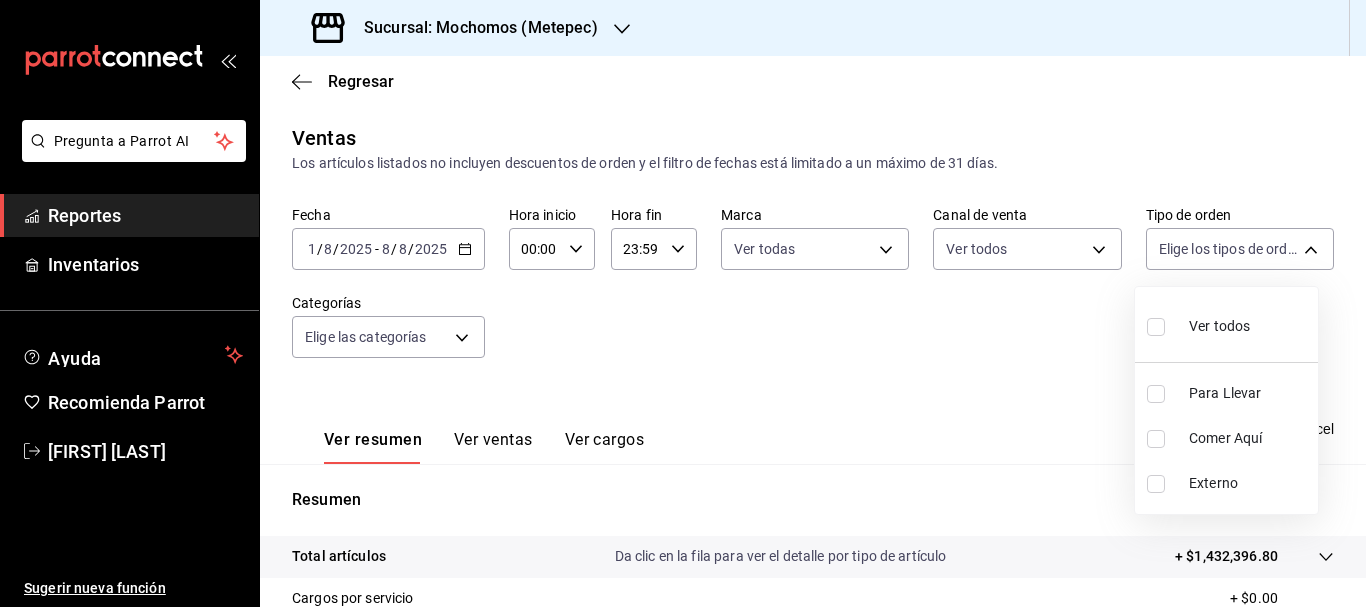 click at bounding box center (1156, 327) 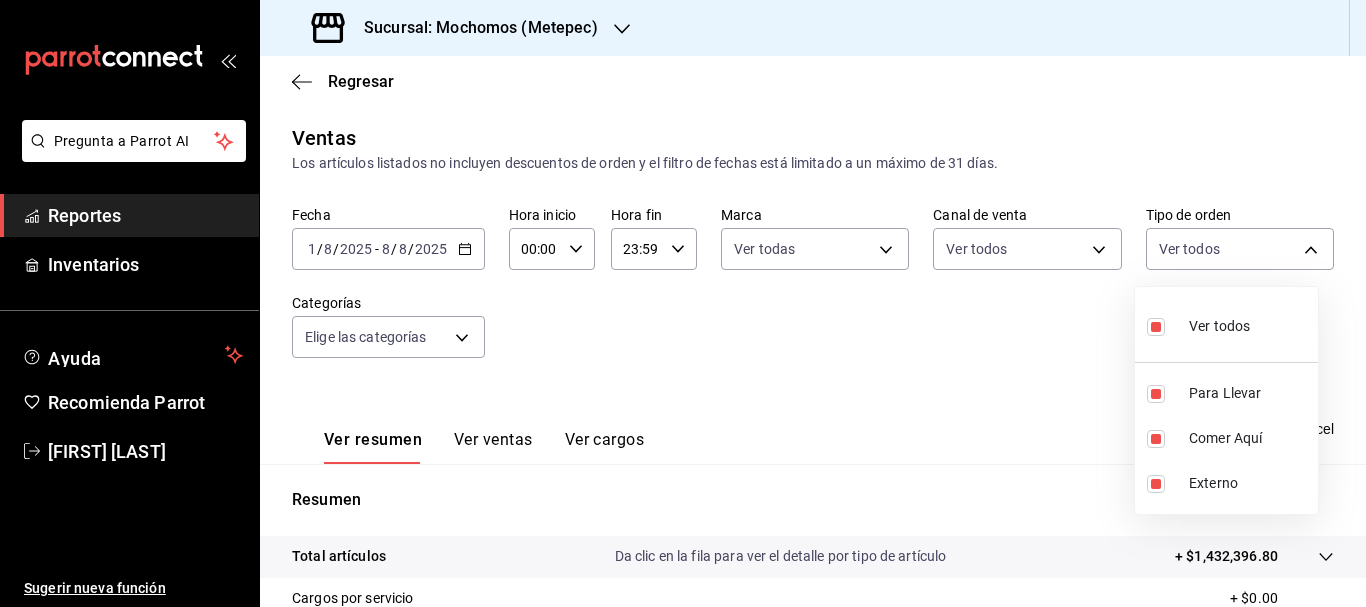 click at bounding box center (683, 303) 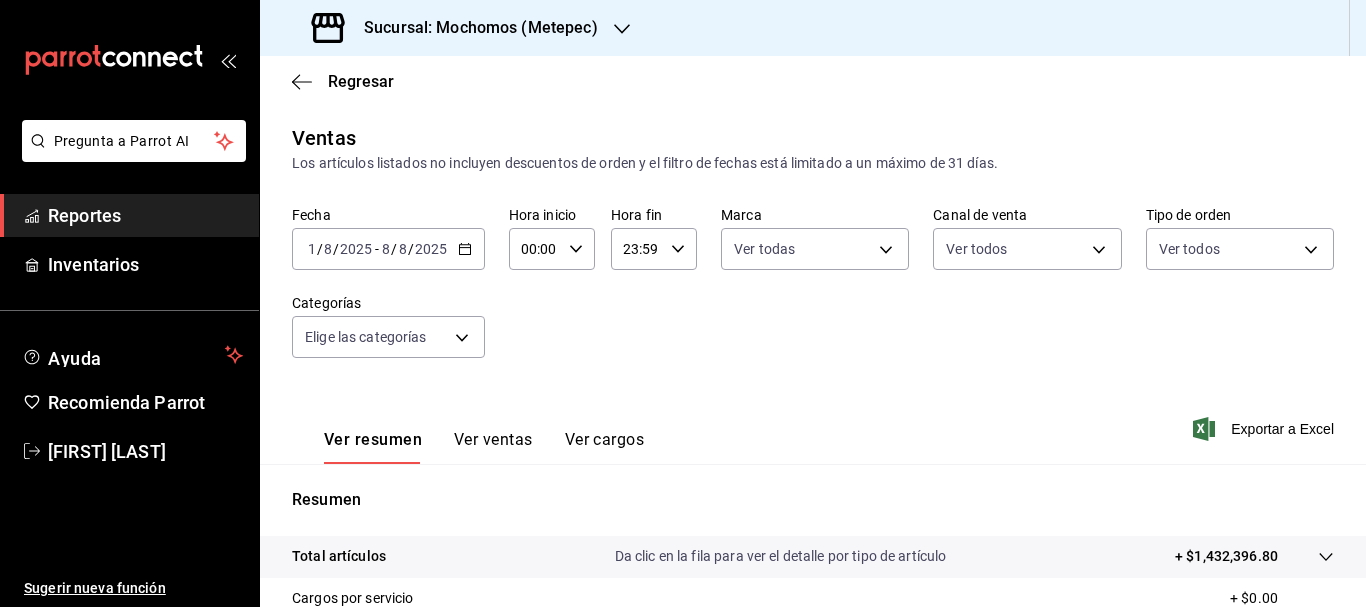 click on "Pregunta a Parrot AI Reportes   Inventarios   Ayuda Recomienda Parrot   [FIRST] [LAST]   Sugerir nueva función   Sucursal: [CITY] ([STATE]) Regresar Ventas Los artículos listados no incluyen descuentos de orden y el filtro de fechas está limitado a un máximo de 31 días. Fecha 2025-08-01 1 / 8 / 2025 - 2025-08-08 8 / 8 / 2025 Hora inicio 00:00 Hora inicio Hora fin 23:59 Hora fin Marca Ver todas 2365f74e-aa6b-4392-bdf2-72765591bddf Canal de venta Ver todos PARROT,UBER_EATS,RAPPI,DIDI_FOOD,ONLINE Tipo de orden Ver todos 3a236ed8-2e24-47ca-8e59-ead494492482,da8509e8-5fca-4f62-958e-973104937870,EXTERNAL Categorías Elige las categorías Ver resumen Ver ventas Ver cargos Exportar a Excel Resumen Total artículos Da clic en la fila para ver el detalle por tipo de artículo + $1,432,396.80 Cargos por servicio + $0.00 Venta bruta = $1,432,396.80 Descuentos totales - $21,528.00 Certificados de regalo - $4,000.00 Venta total = $1,406,868.80 Impuestos - $194,050.87 Venta neta = $1,212,817.93 Pregunta a Parrot AI" at bounding box center (683, 303) 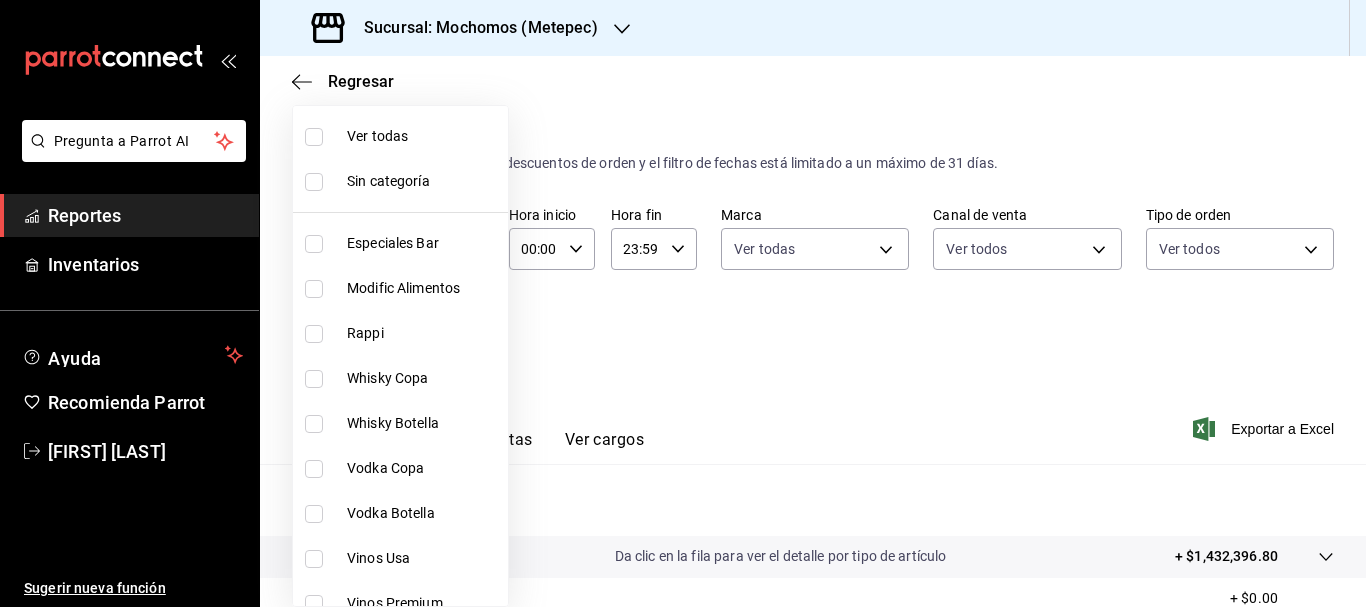 click at bounding box center (314, 182) 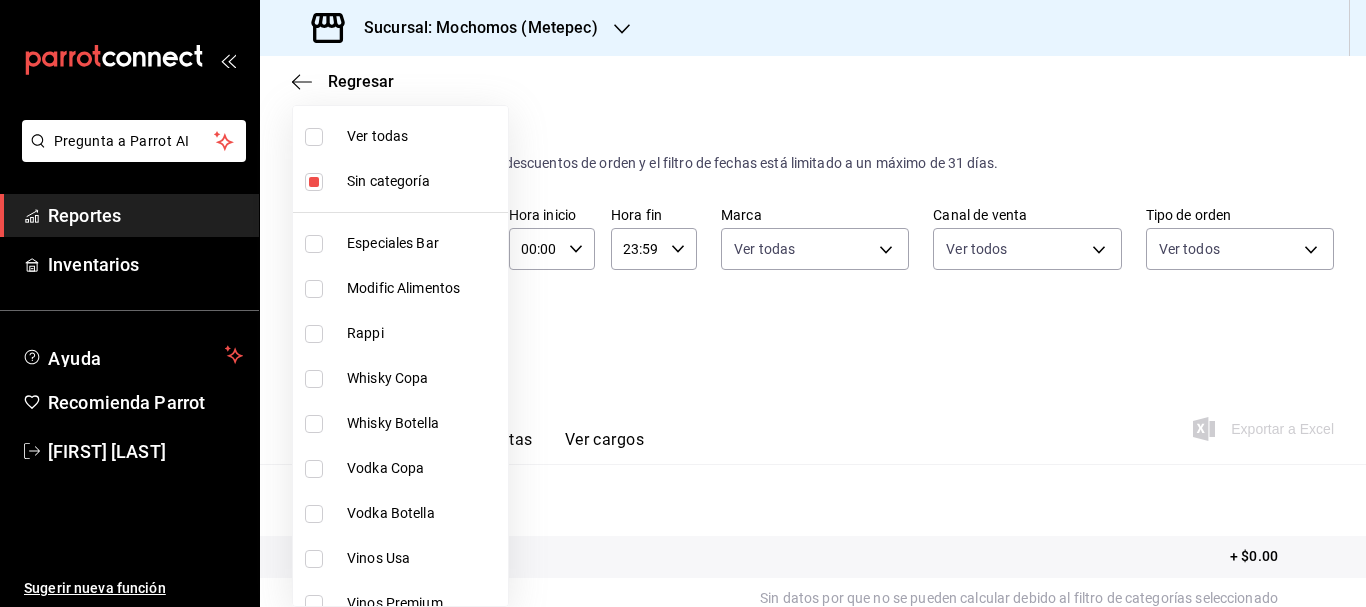 click at bounding box center [314, 137] 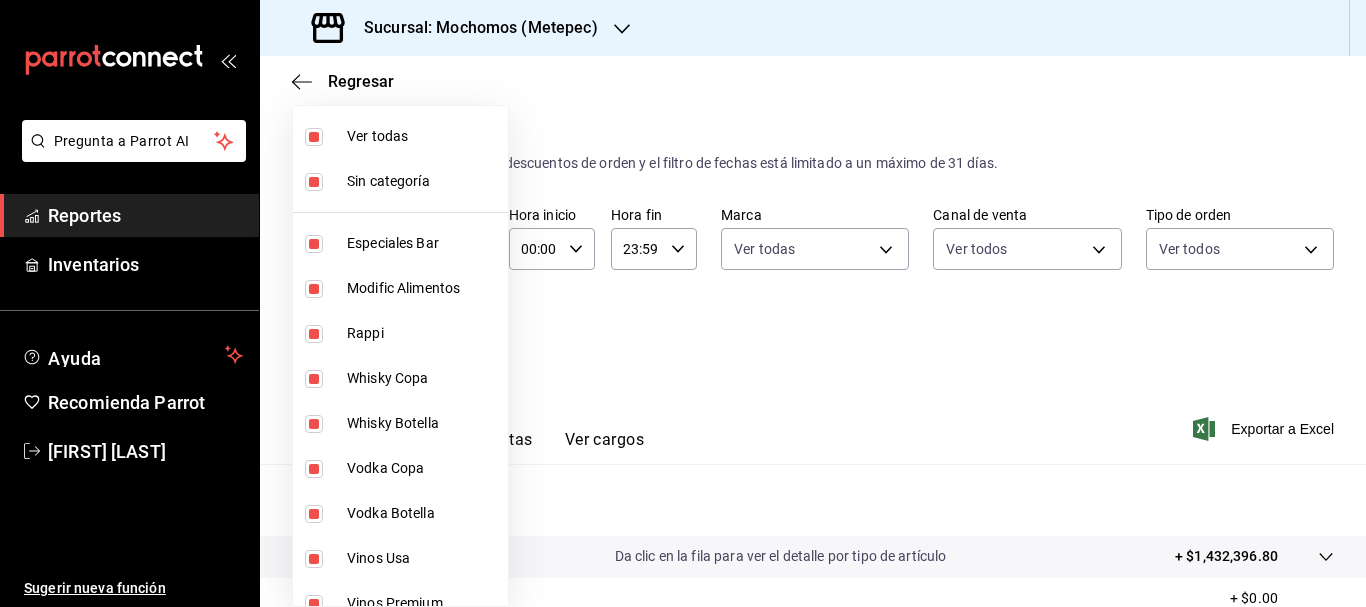 click at bounding box center (683, 303) 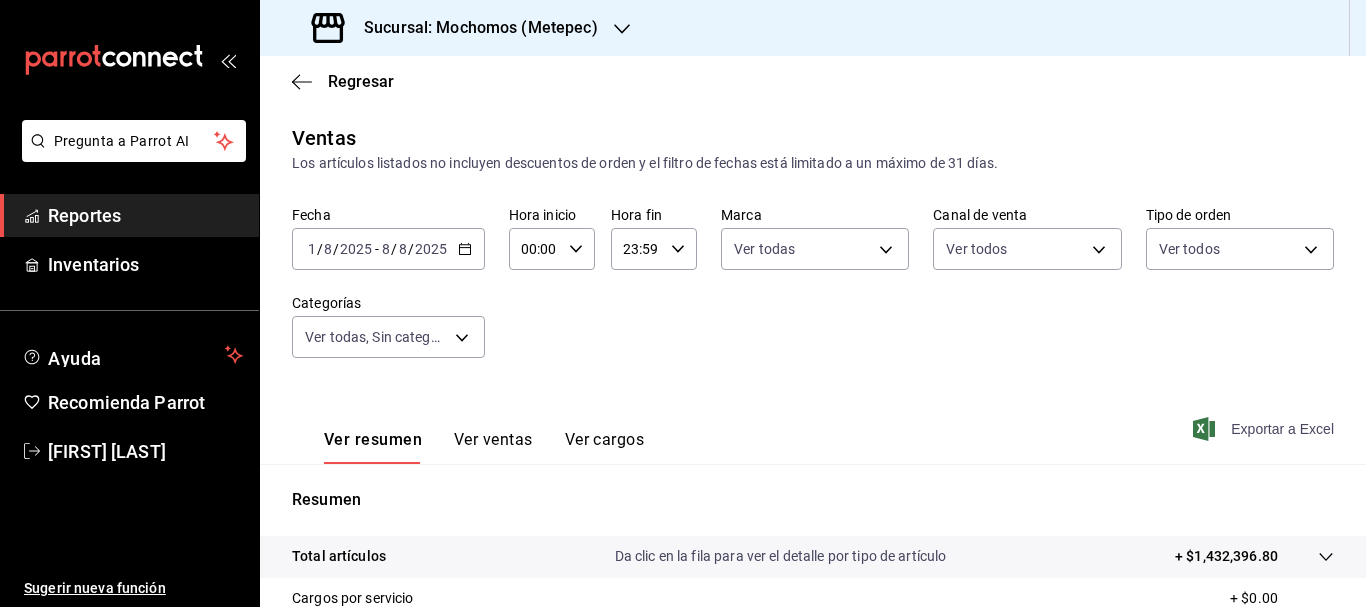 click on "Exportar a Excel" at bounding box center (1265, 429) 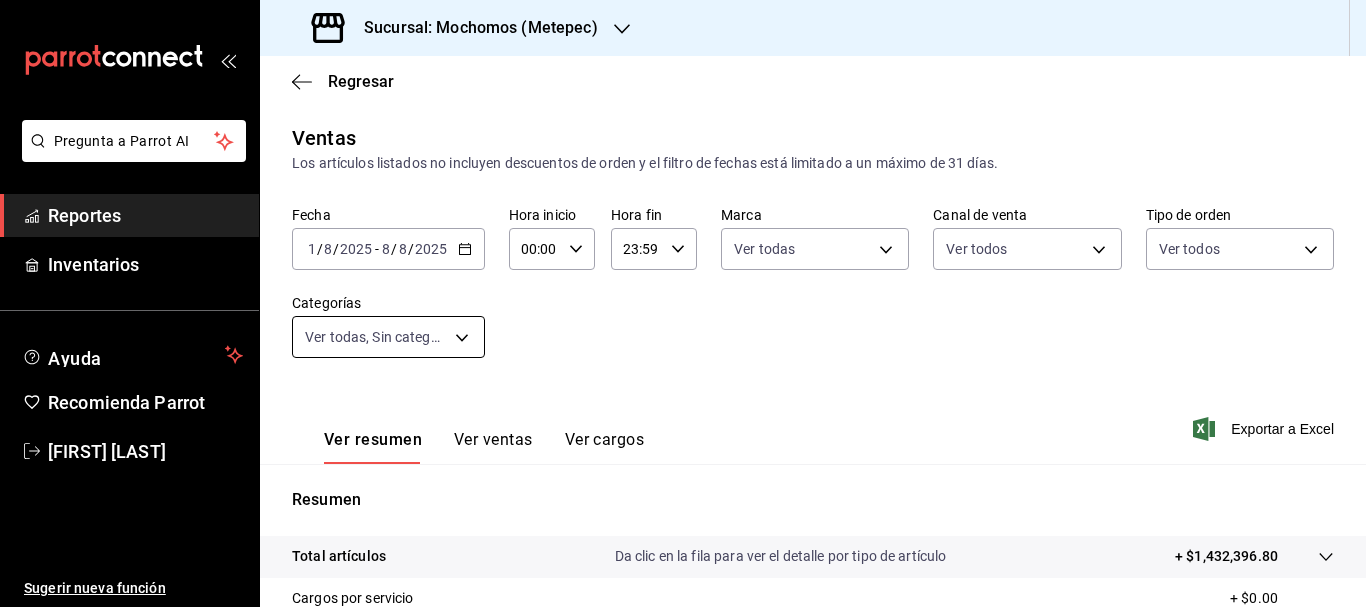 click on "Pregunta a Parrot AI Reportes   Inventarios   Ayuda Recomienda Parrot   [FIRST] [LAST]   Sugerir nueva función   Sucursal: [CITY] ([STATE]) Regresar Ventas Los artículos listados no incluyen descuentos de orden y el filtro de fechas está limitado a un máximo de 31 días. Fecha 2025-08-01 1 / 8 / 2025 - 2025-08-08 8 / 8 / 2025 Hora inicio 00:00 Hora inicio Hora fin 23:59 Hora fin Marca Ver todas 2365f74e-aa6b-4392-bdf2-72765591bddf Canal de venta Ver todos PARROT,UBER_EATS,RAPPI,DIDI_FOOD,ONLINE Tipo de orden Ver todos 3a236ed8-2e24-47ca-8e59-ead494492482,da8509e8-5fca-4f62-958e-973104937870,EXTERNAL Categorías Ver todas, Sin categoría Ver resumen Ver ventas Ver cargos Exportar a Excel Resumen Total artículos Da clic en la fila para ver el detalle por tipo de artículo + $1,432,396.80 Cargos por servicio + $0.00 Venta bruta = $1,432,396.80 Descuentos totales - $21,528.00 Certificados de regalo - $4,000.00 Venta total = $1,406,868.80 Impuestos - $194,050.87 Venta neta = $1,212,817.93 Reportes" at bounding box center (683, 303) 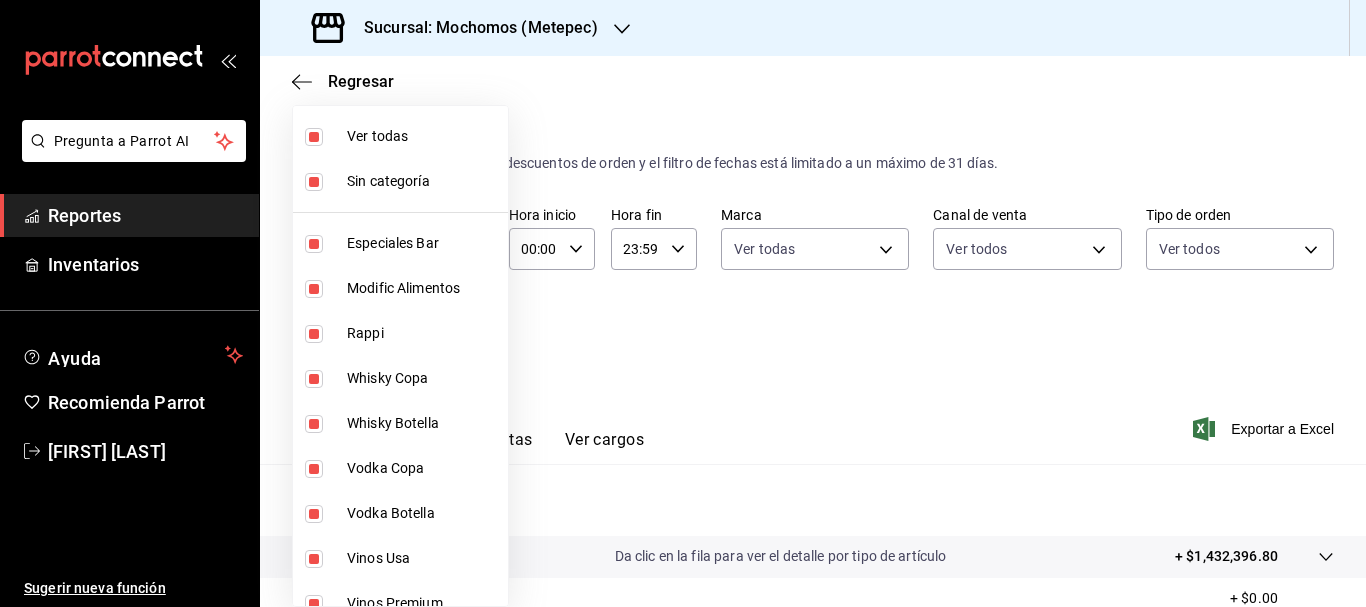 click at bounding box center [683, 303] 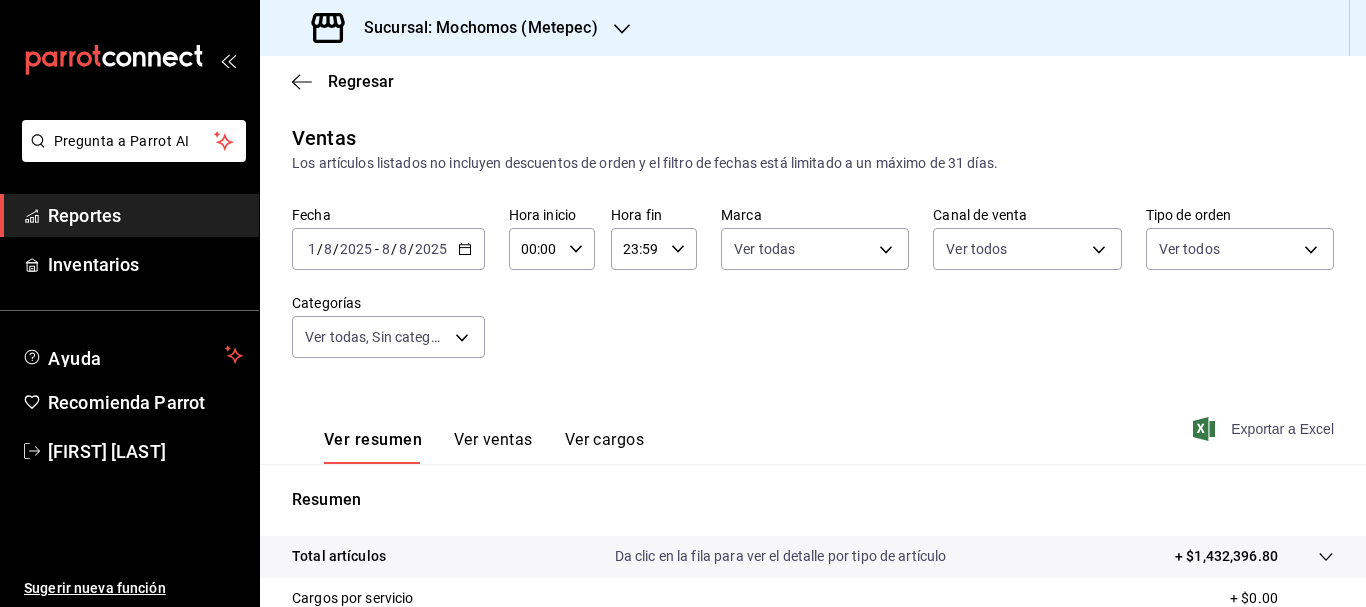 click on "Exportar a Excel" at bounding box center [1265, 429] 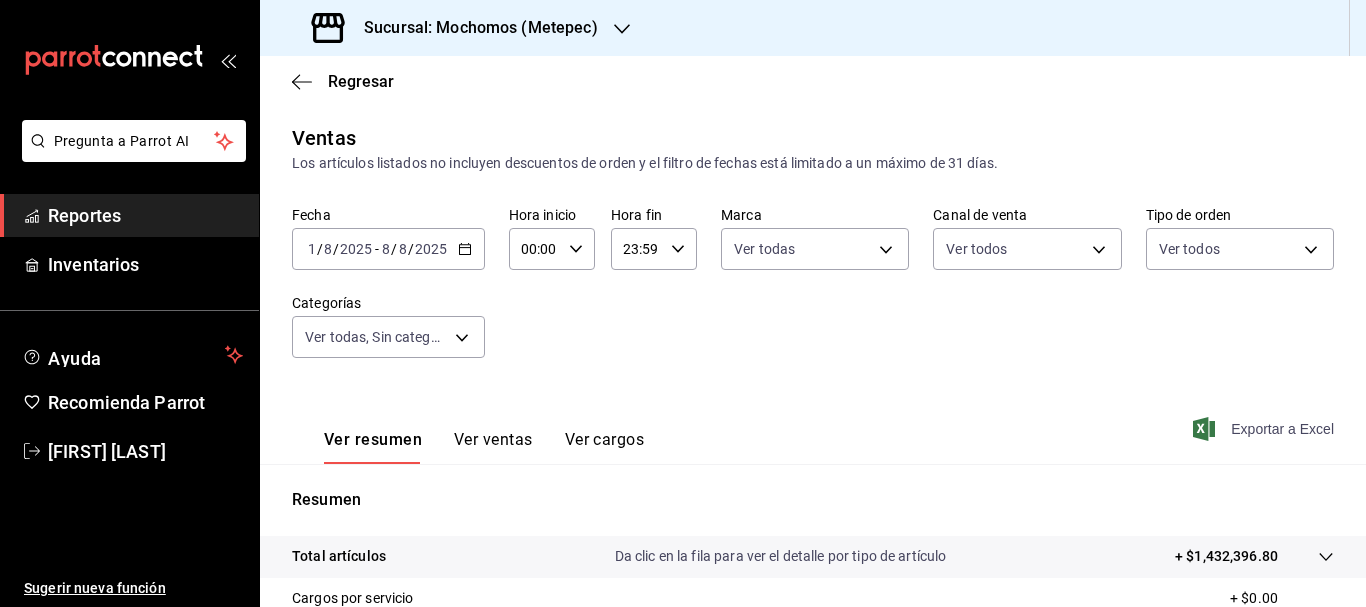 click on "Exportar a Excel" at bounding box center [1265, 429] 